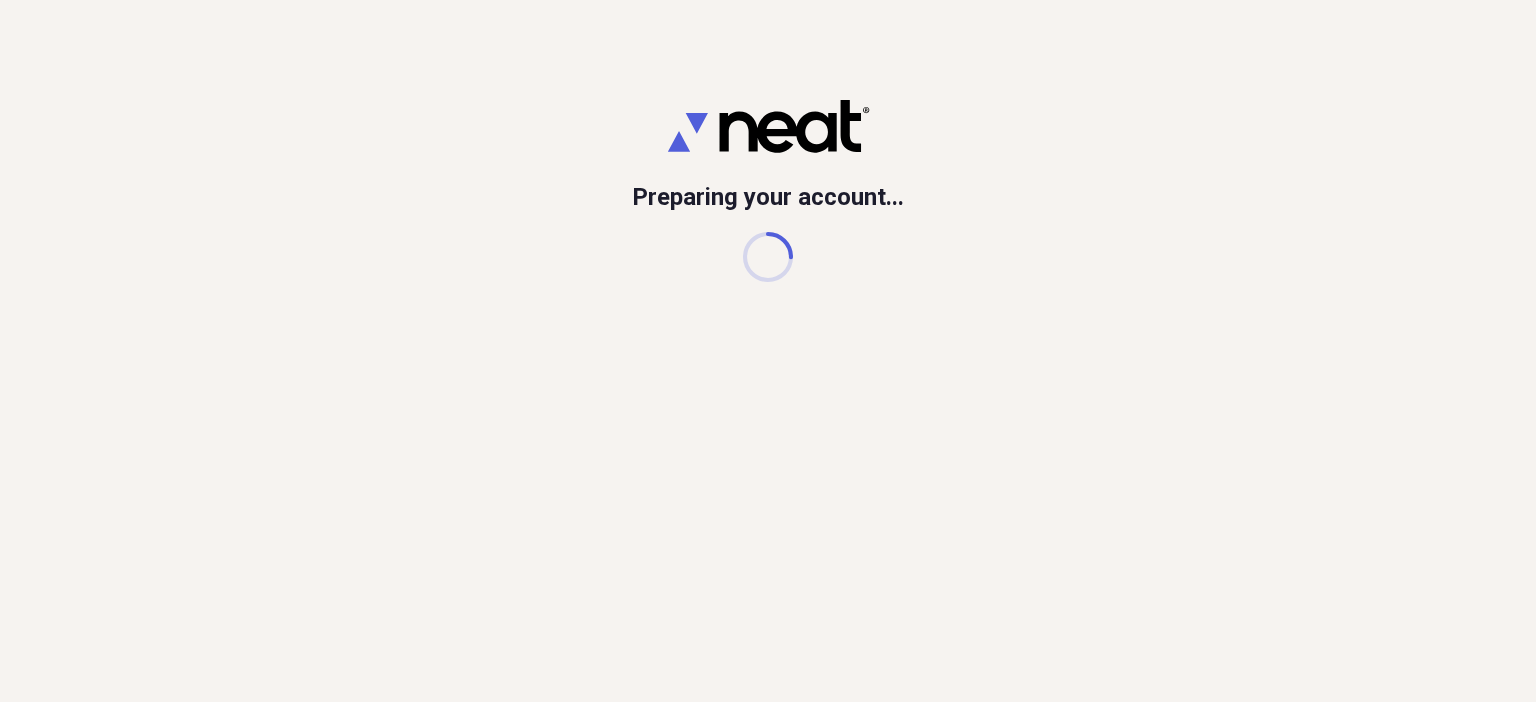 scroll, scrollTop: 0, scrollLeft: 0, axis: both 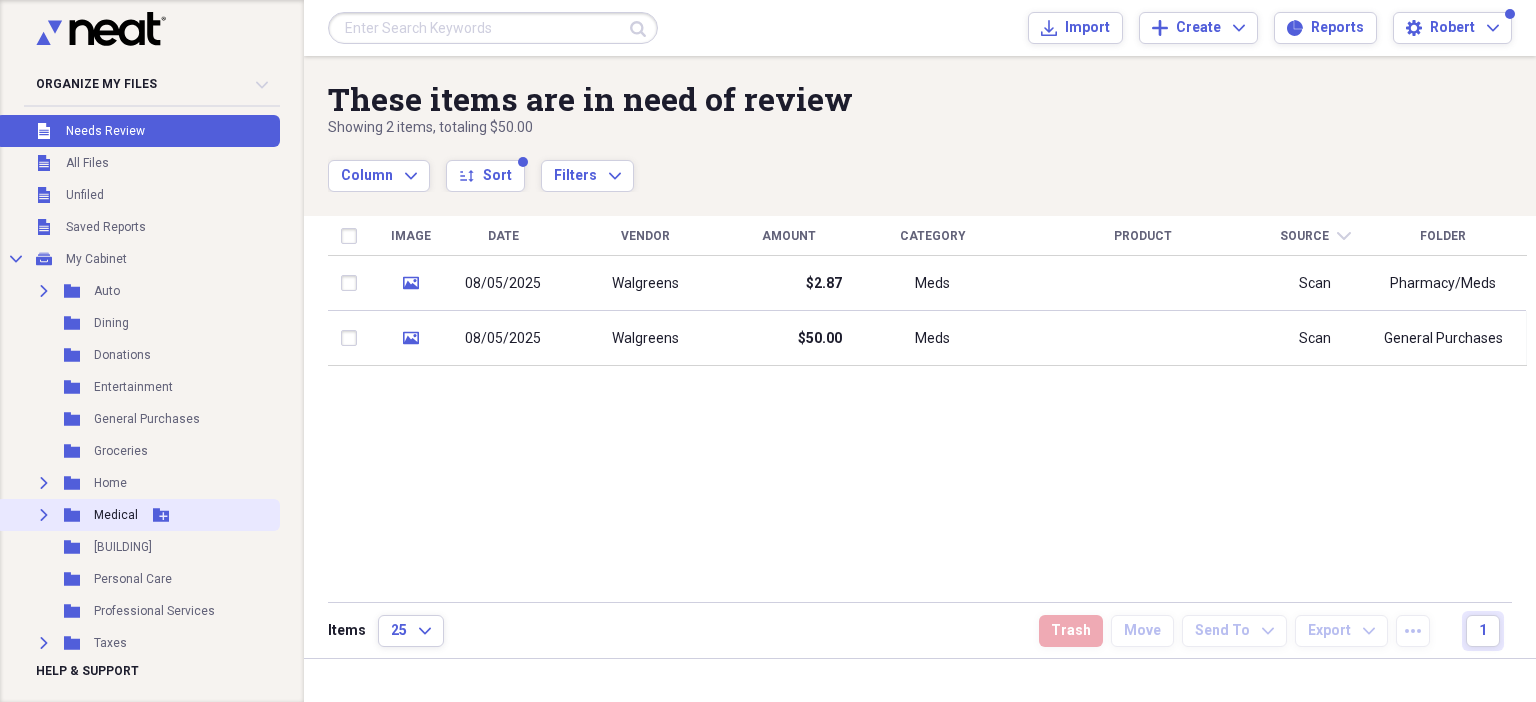 click on "Expand Folder Medical Add Folder" at bounding box center (138, 515) 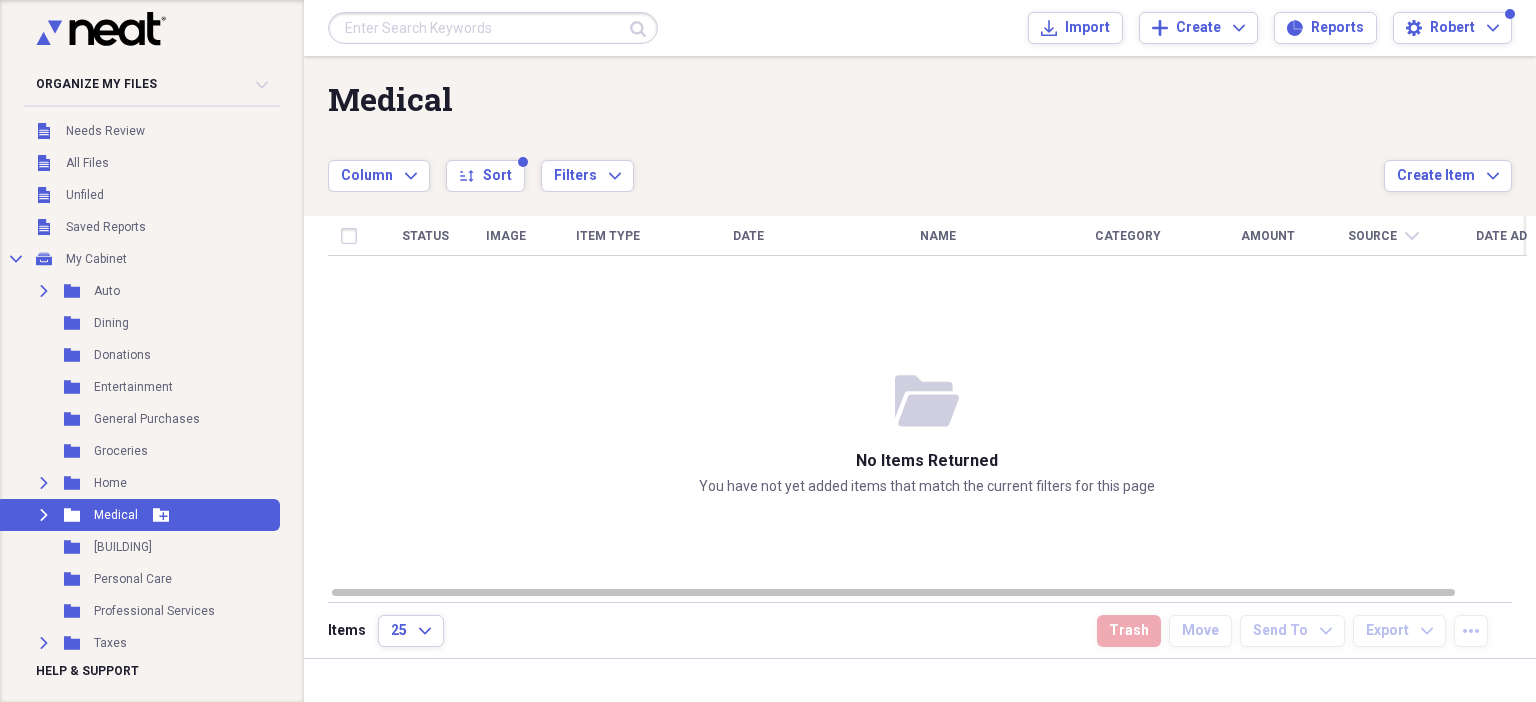click on "Expand Folder Medical Add Folder" at bounding box center (138, 515) 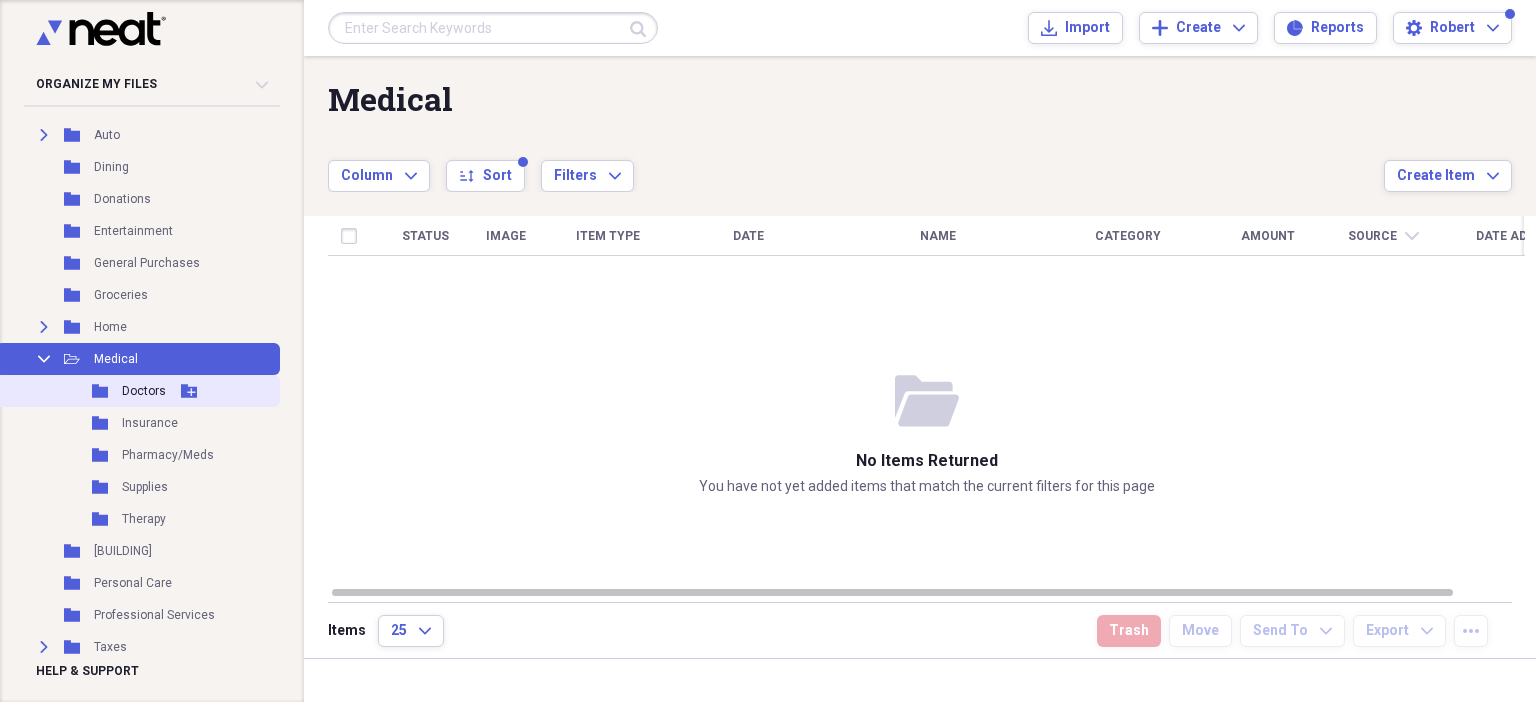 scroll, scrollTop: 200, scrollLeft: 0, axis: vertical 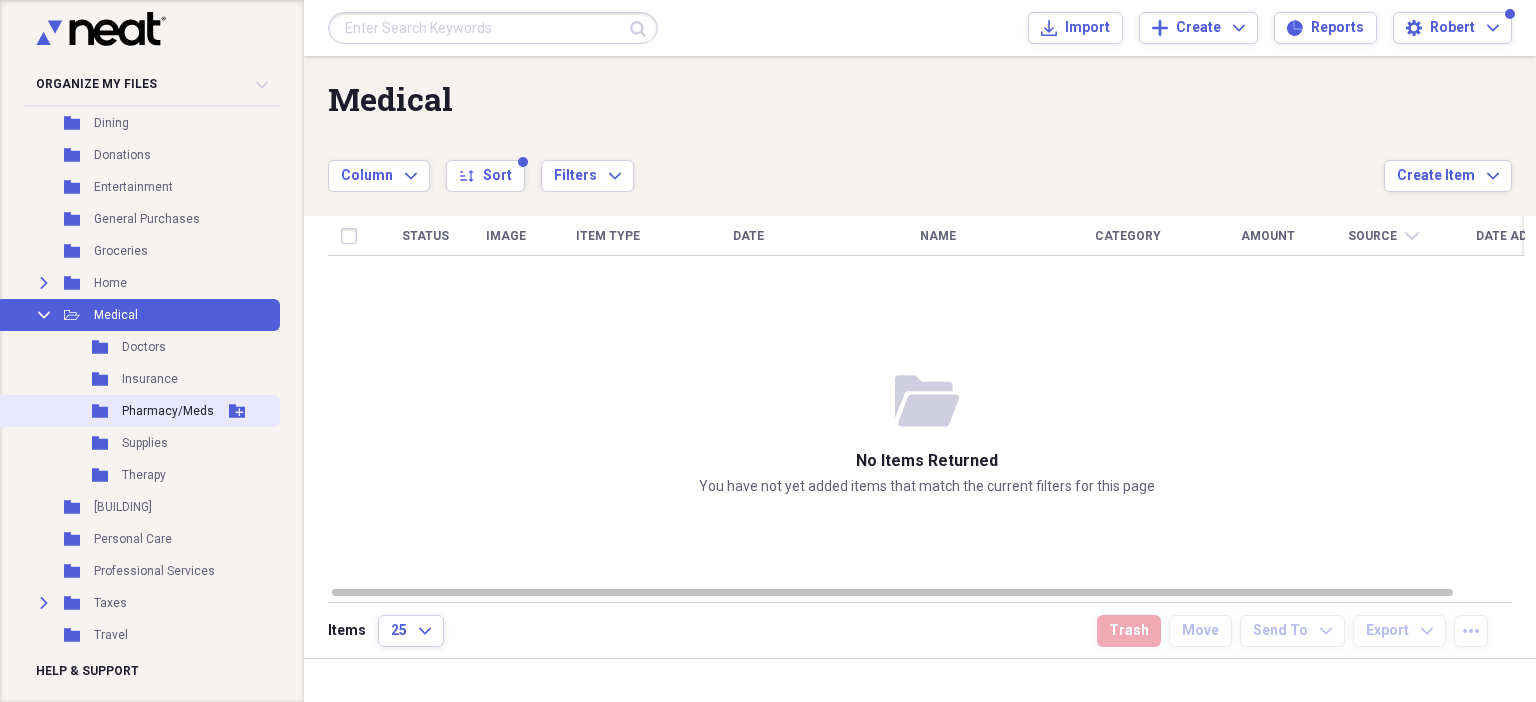 click 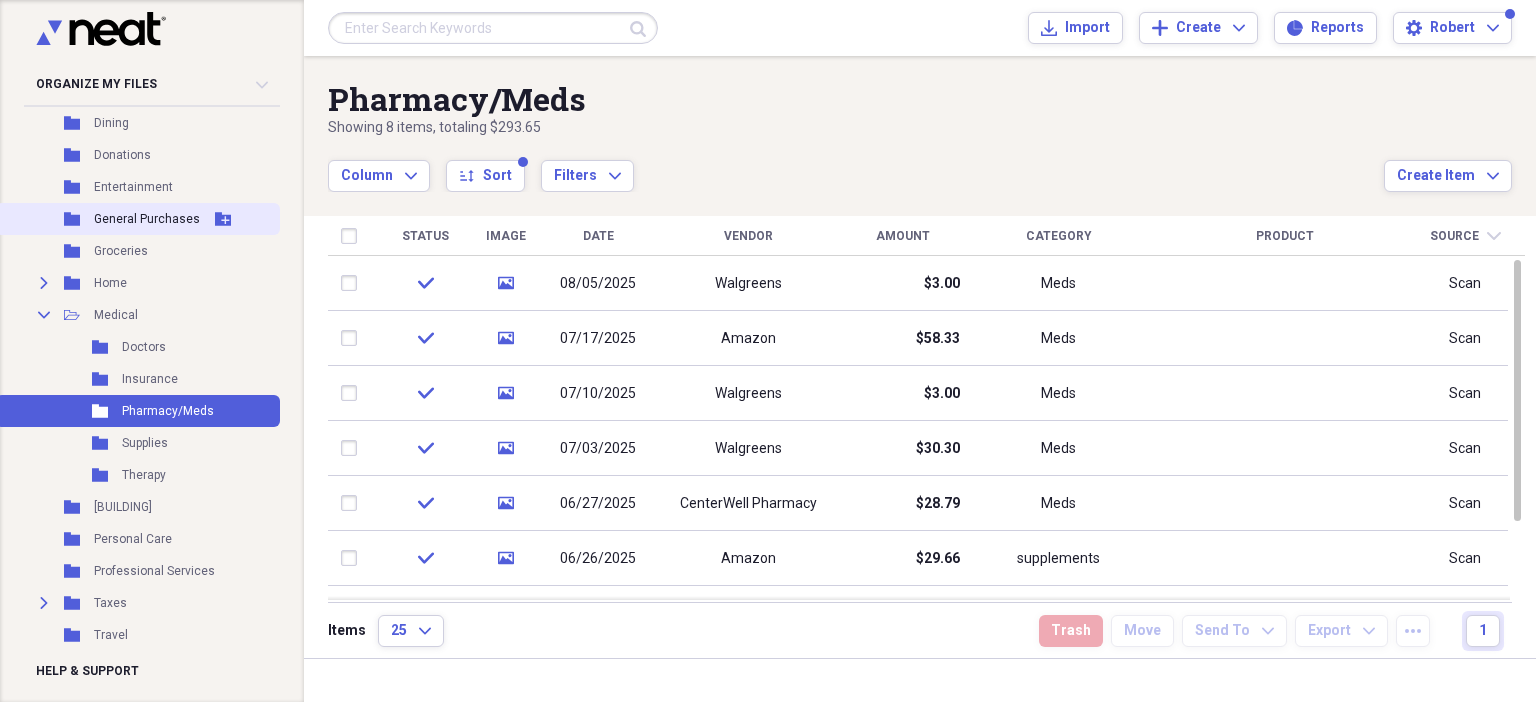 click 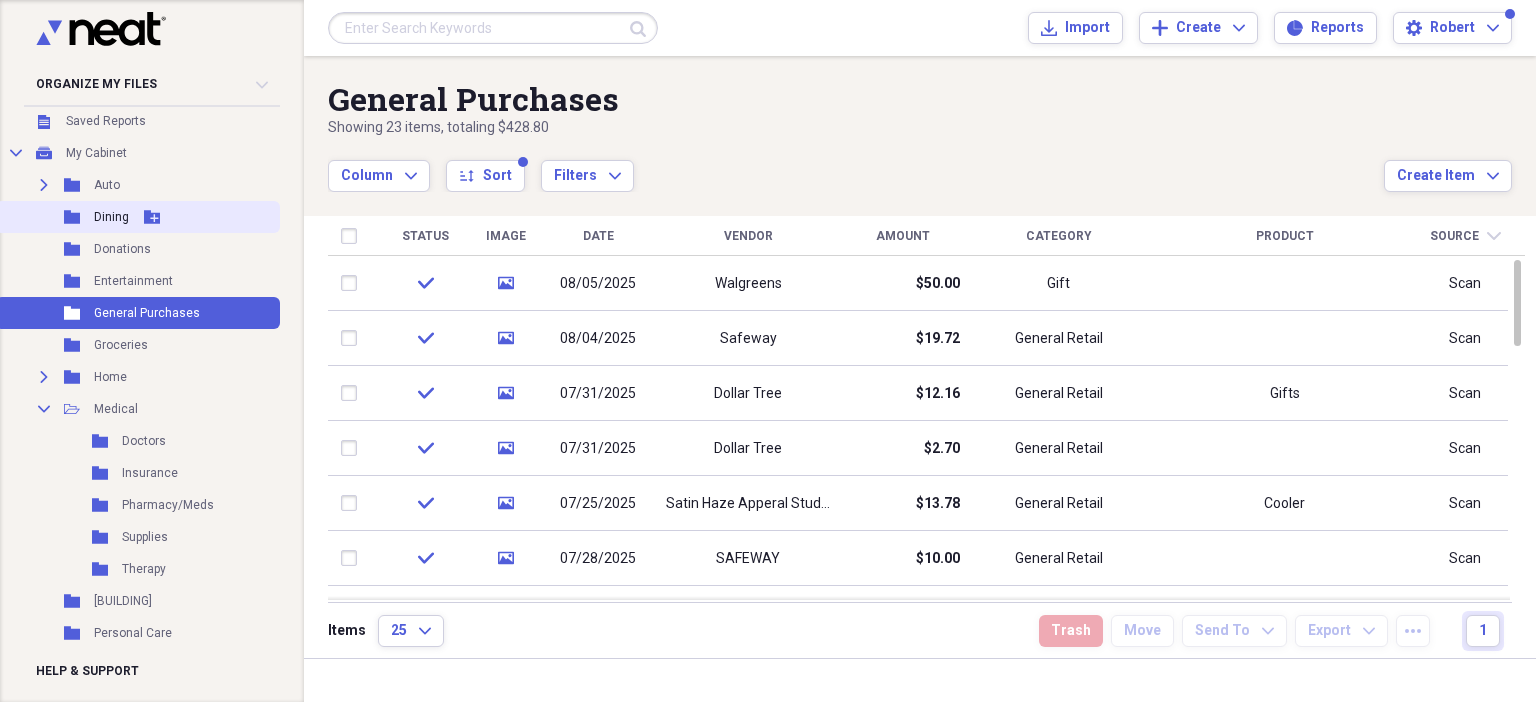 scroll, scrollTop: 0, scrollLeft: 0, axis: both 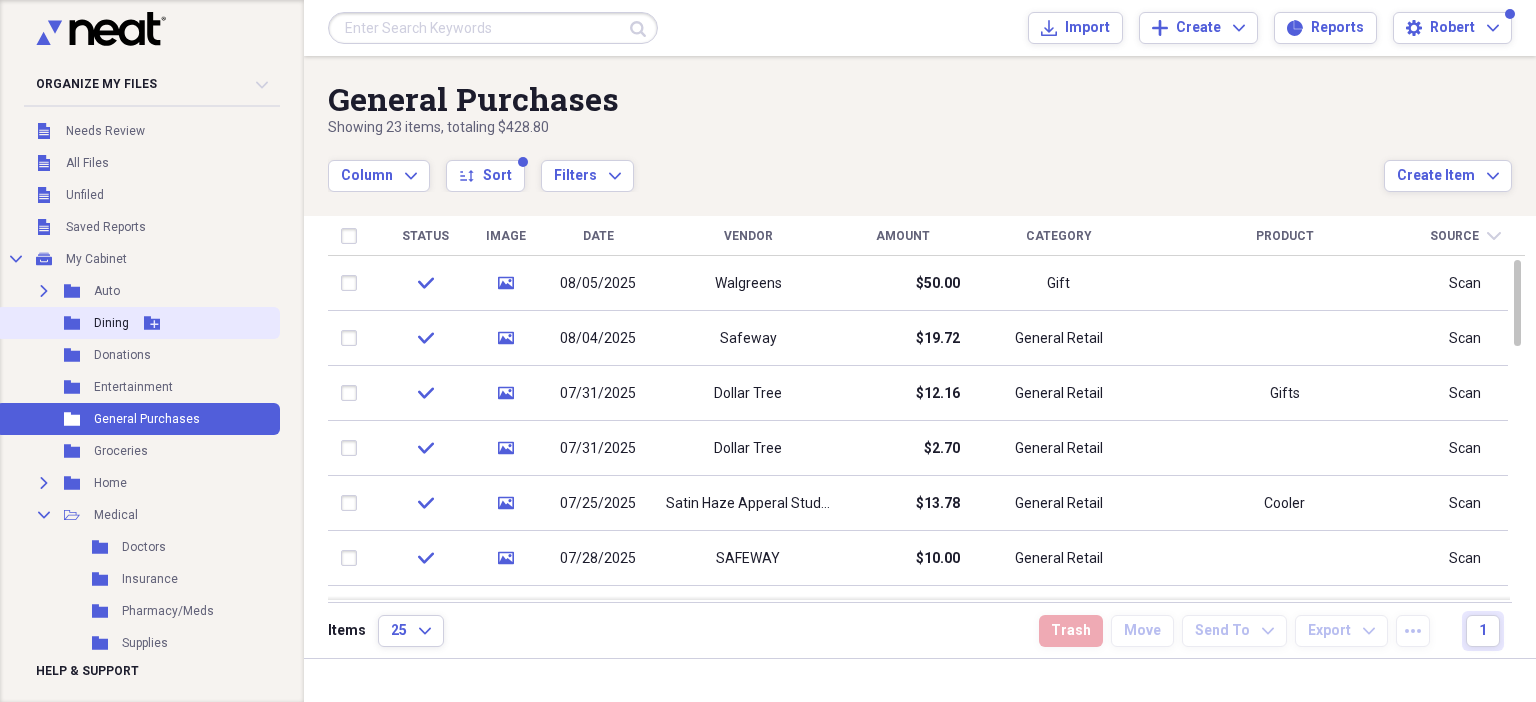 click on "Needs Review" at bounding box center [105, 131] 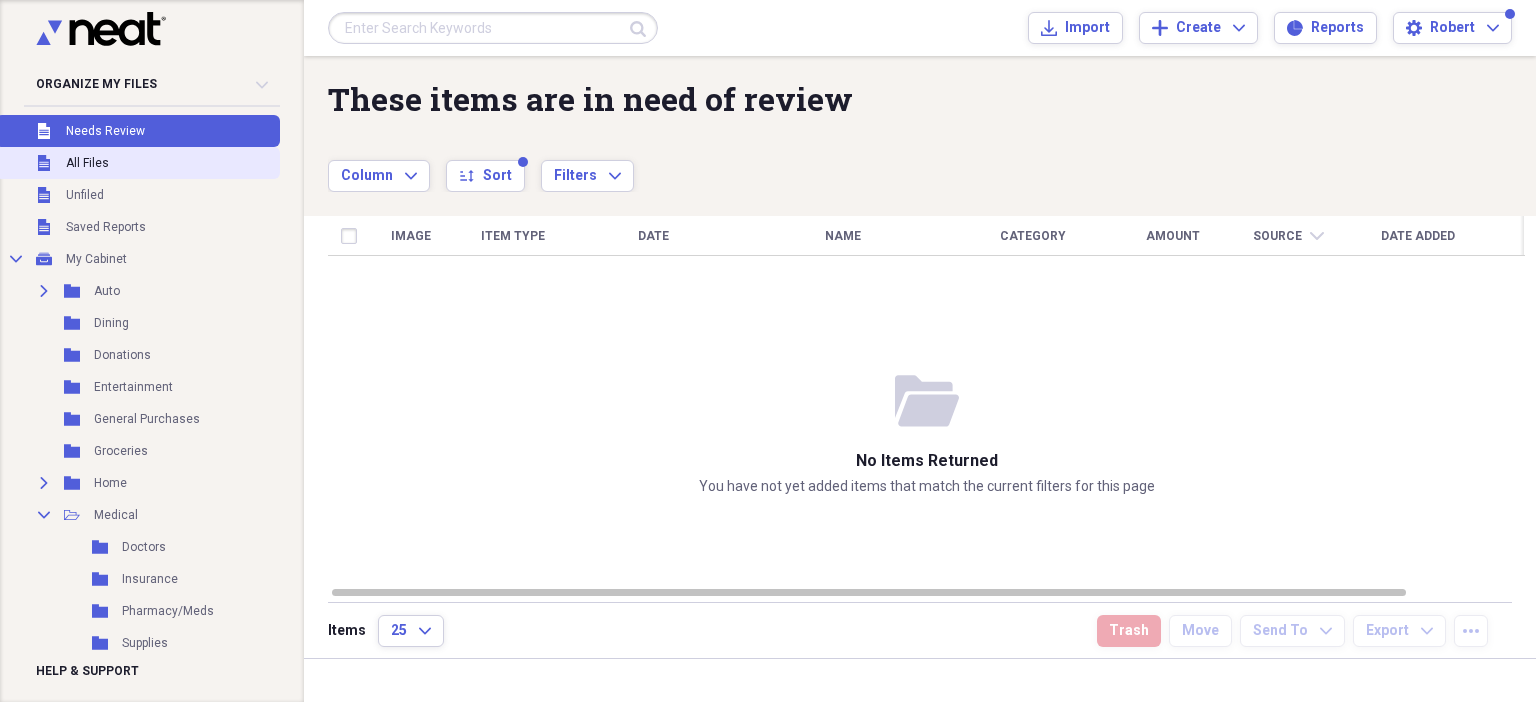 click on "All Files" at bounding box center (87, 163) 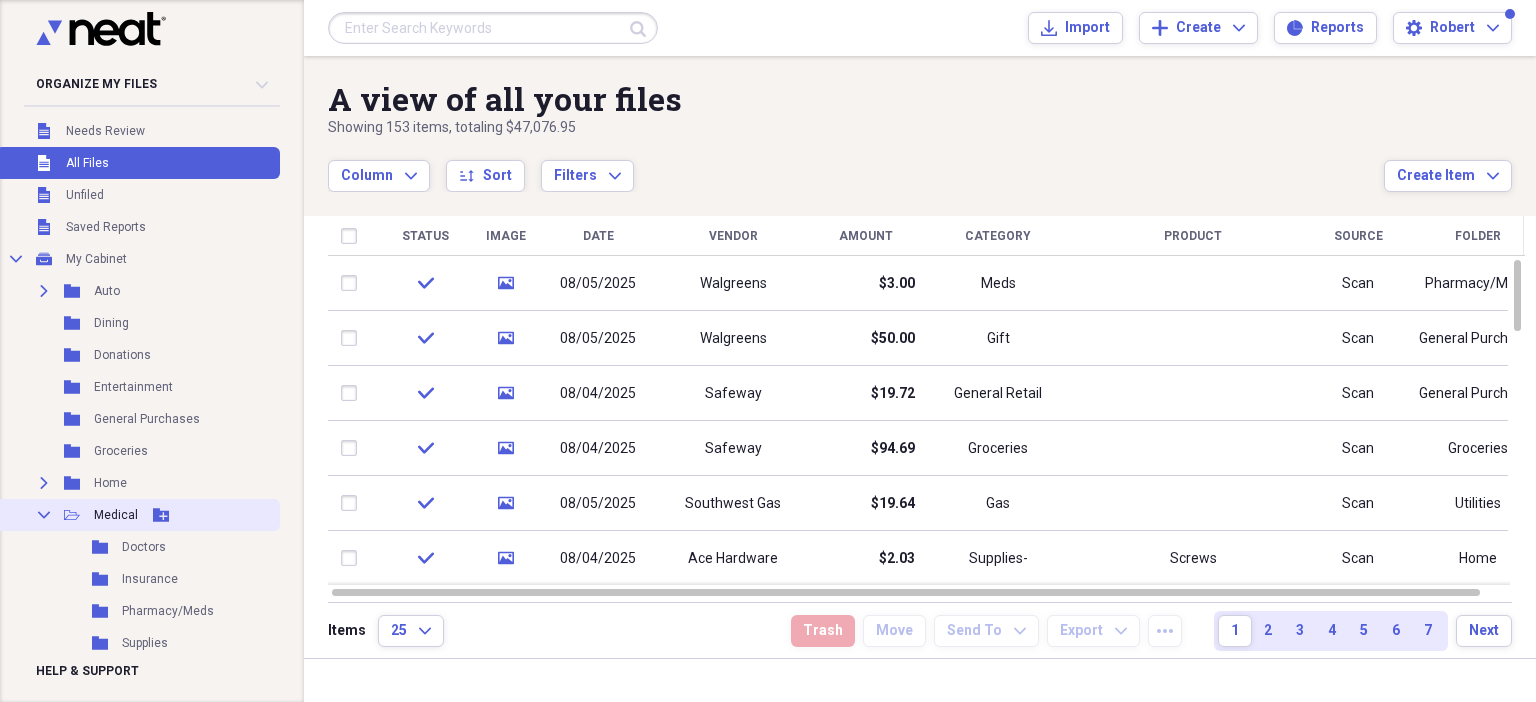 click on "Collapse" 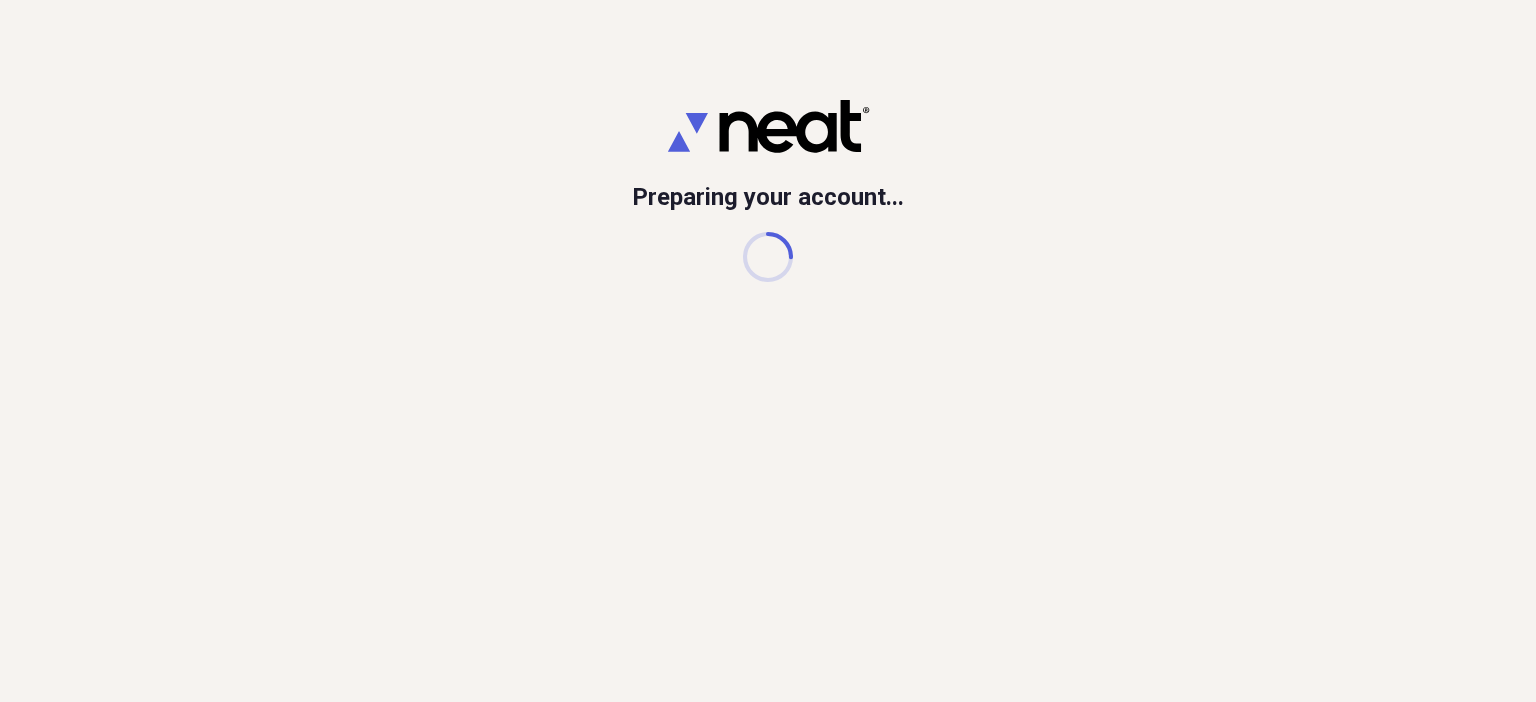 scroll, scrollTop: 0, scrollLeft: 0, axis: both 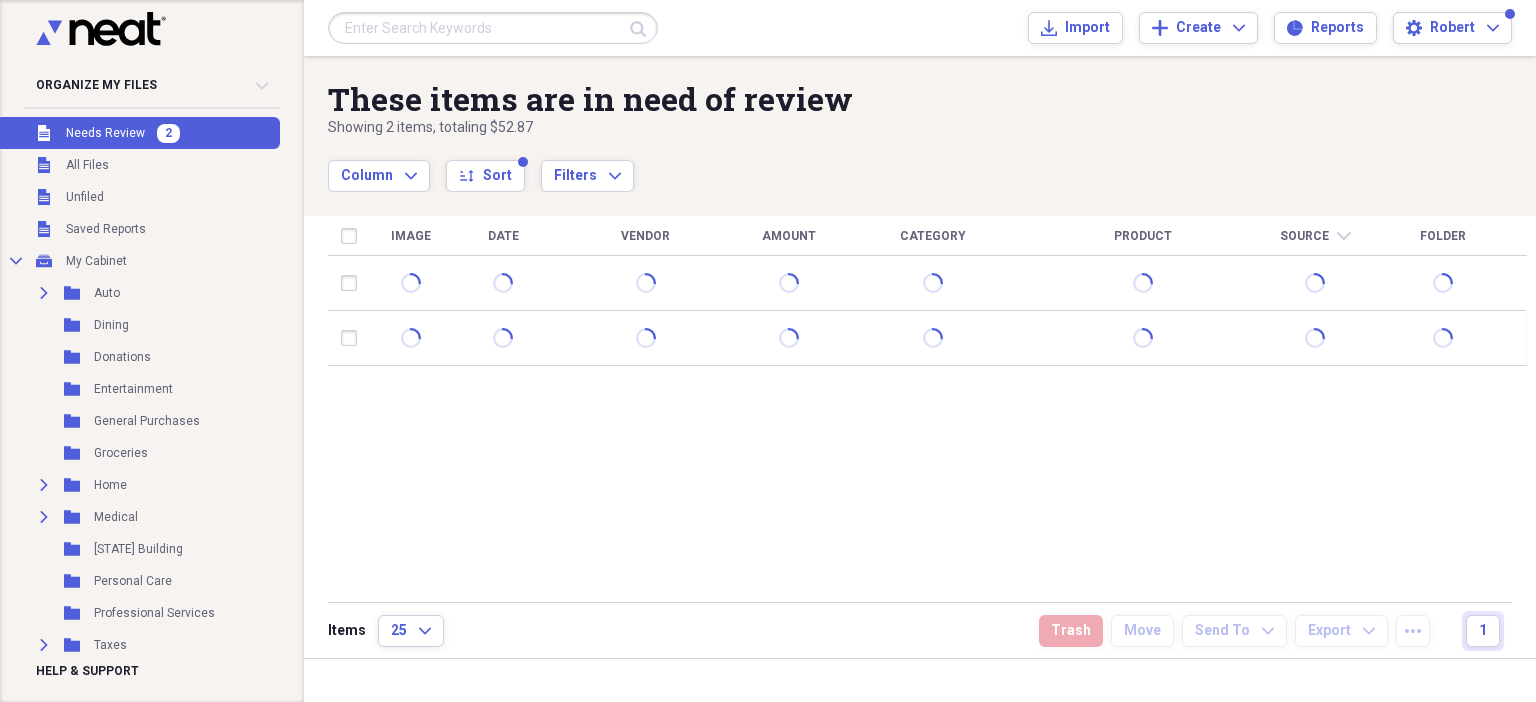 click on "Unfiled Needs Review 2" at bounding box center (138, 133) 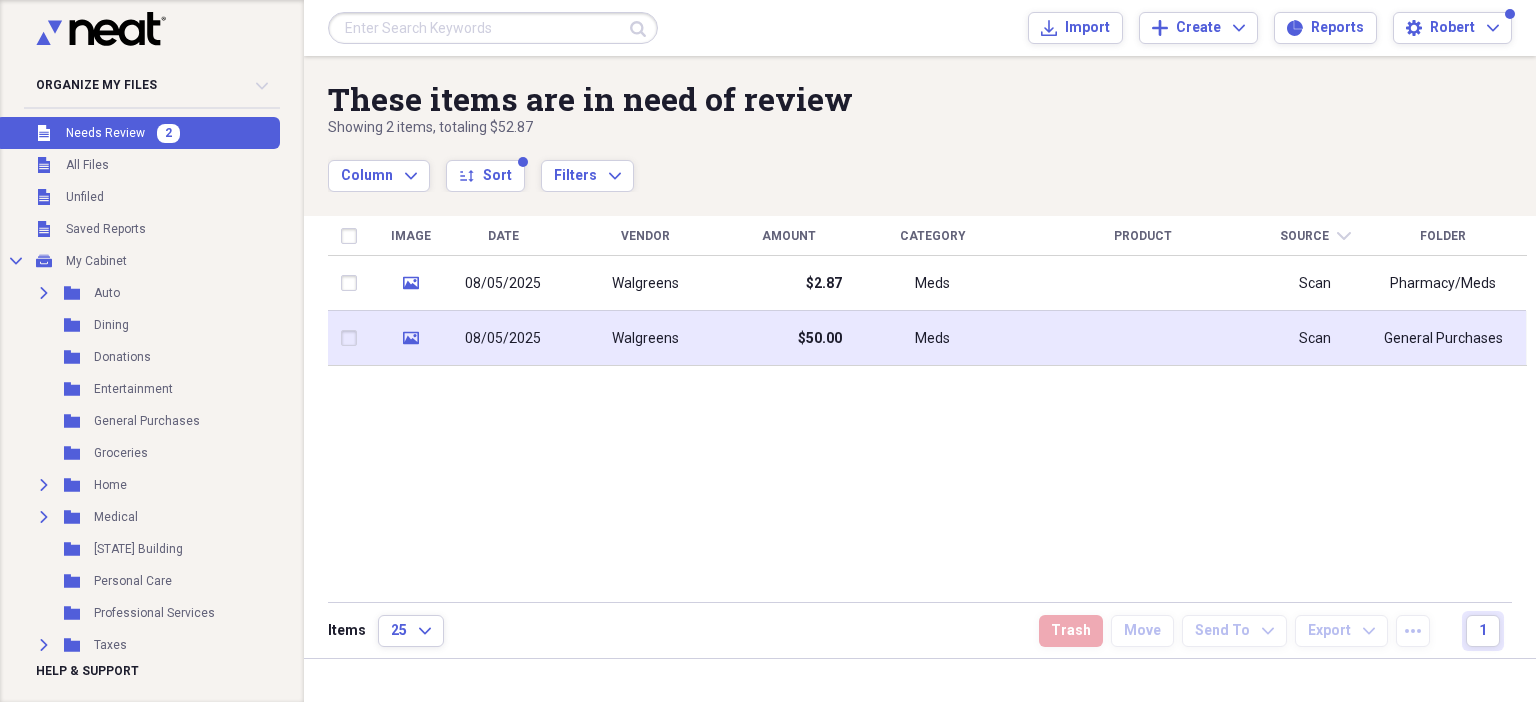 click on "Walgreens" at bounding box center (645, 339) 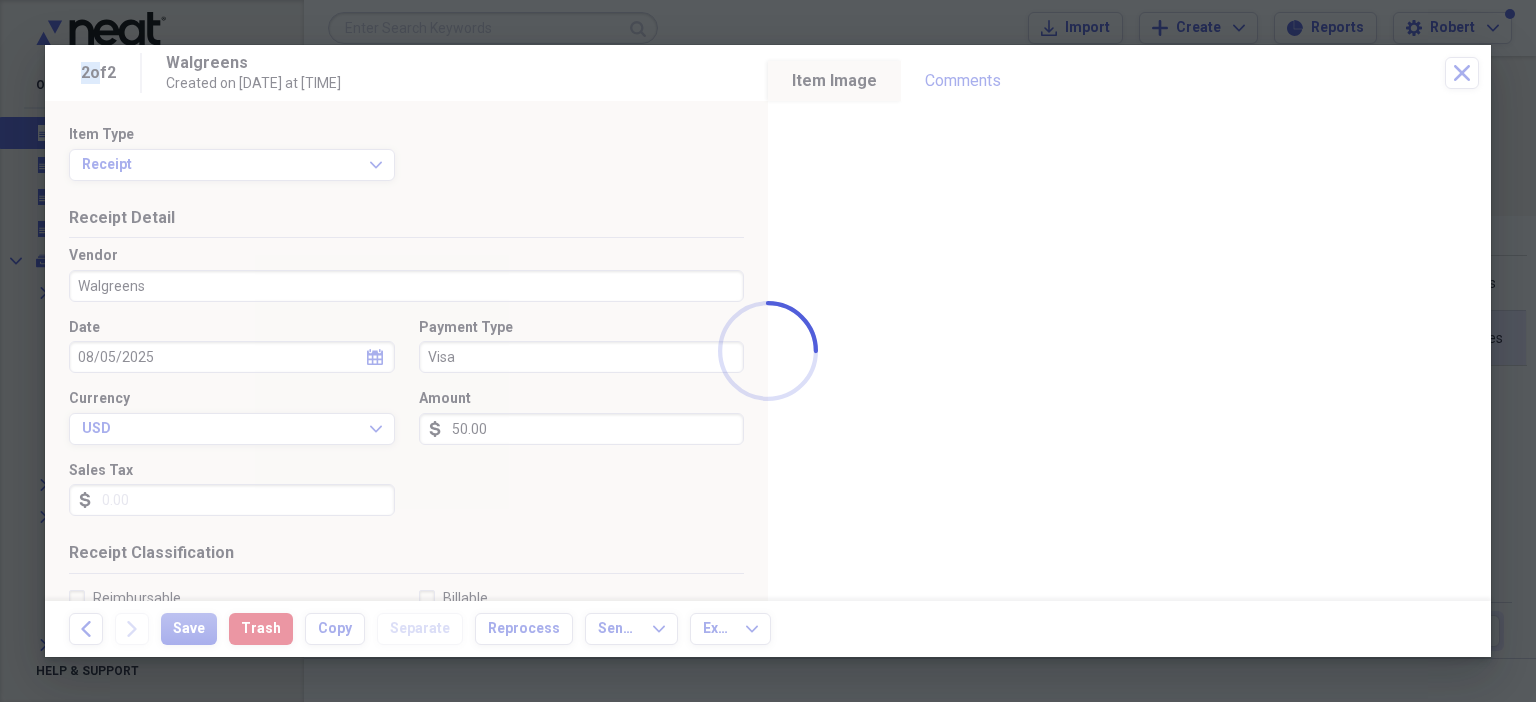 click at bounding box center (768, 351) 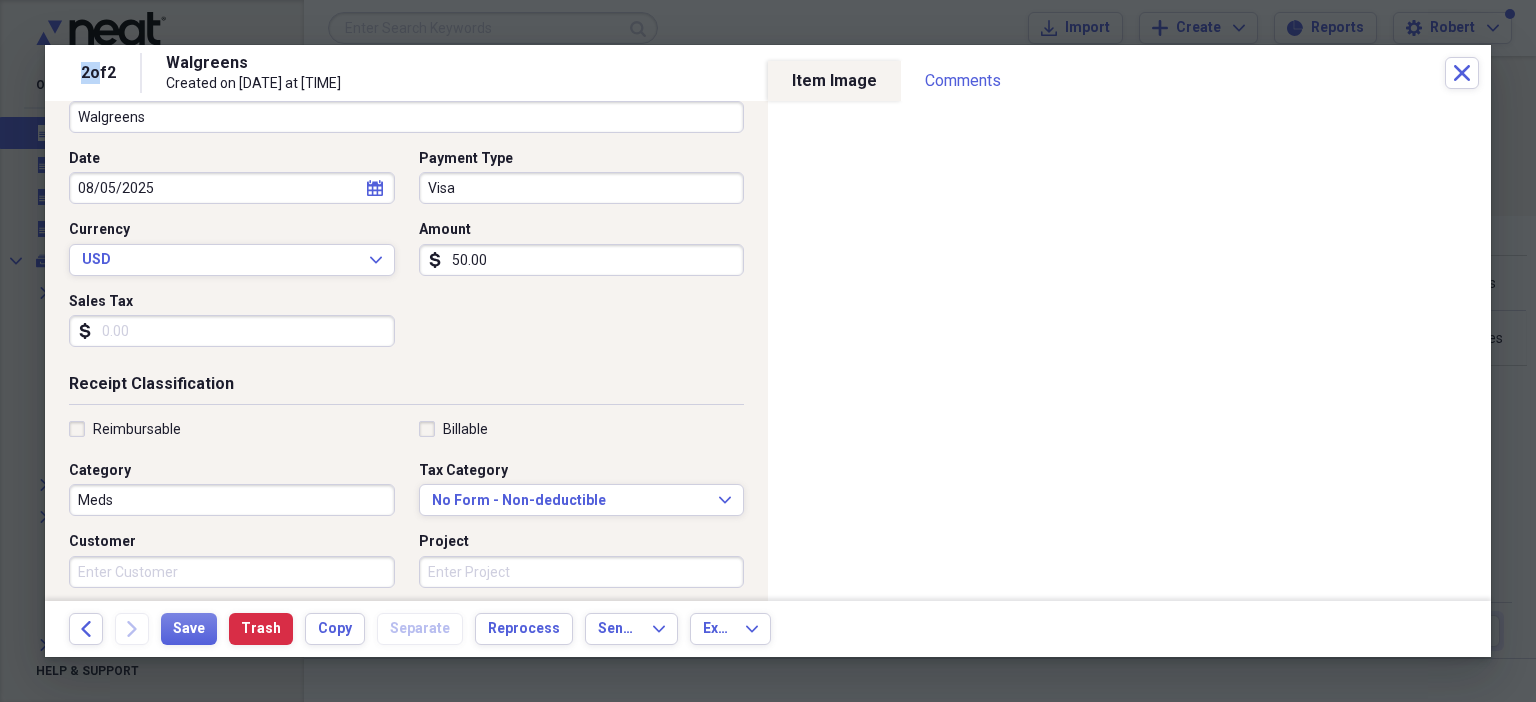 scroll, scrollTop: 200, scrollLeft: 0, axis: vertical 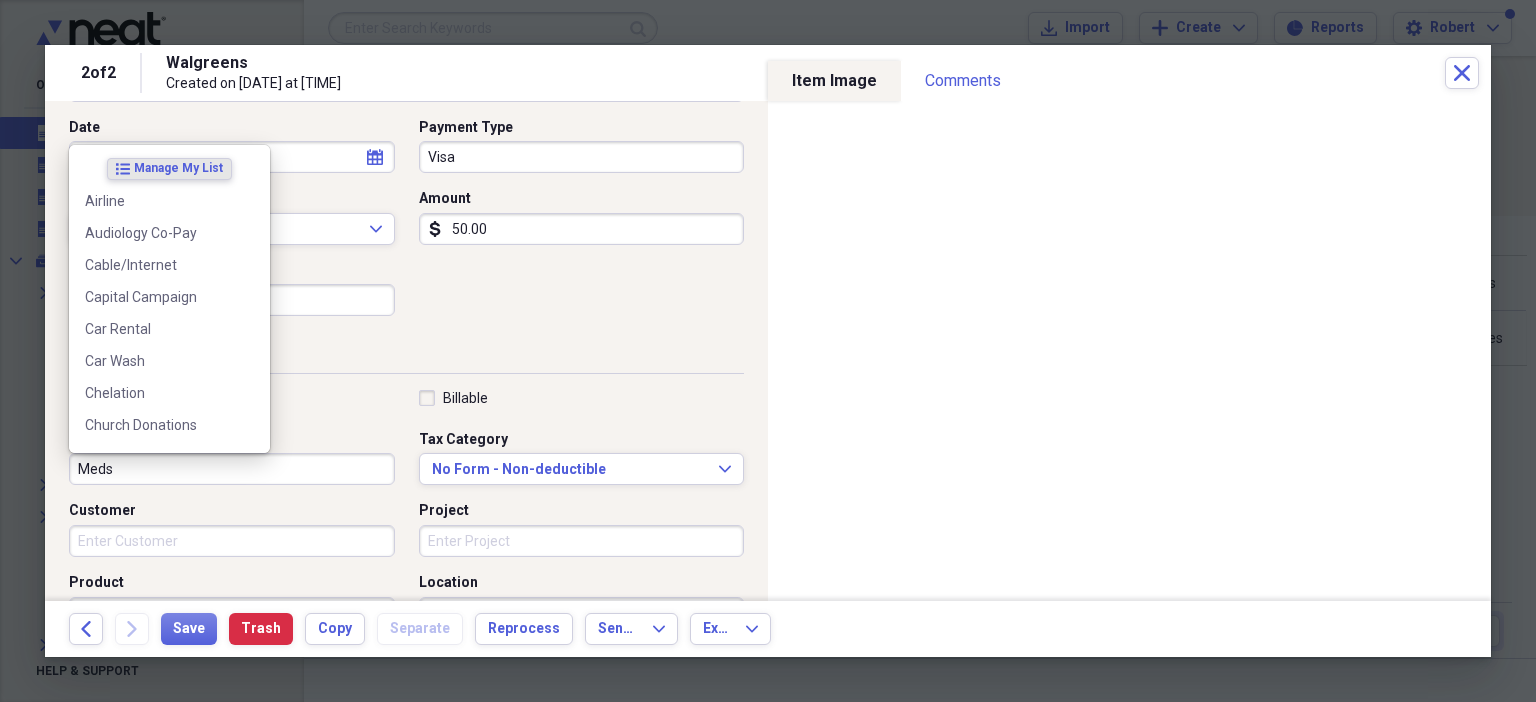 click on "Meds" at bounding box center (232, 469) 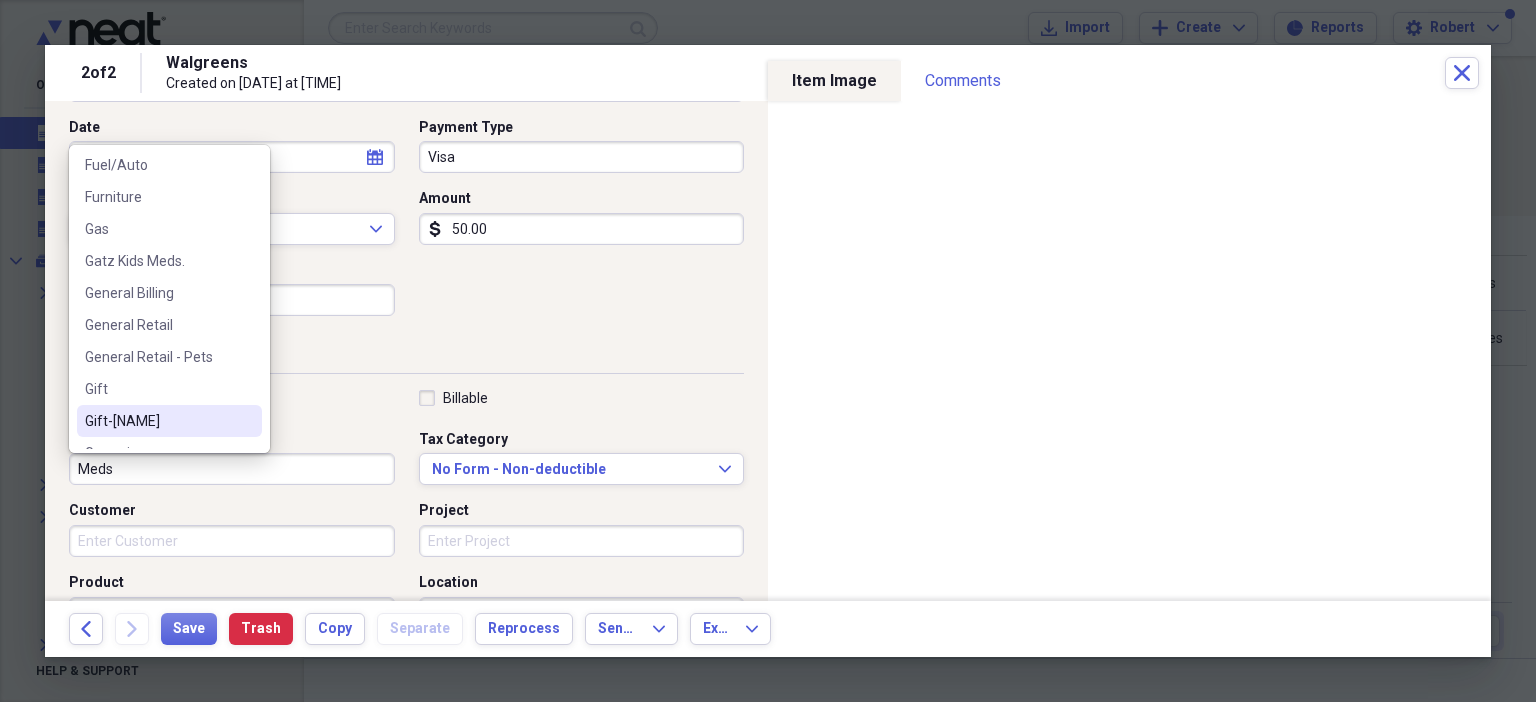 scroll, scrollTop: 600, scrollLeft: 0, axis: vertical 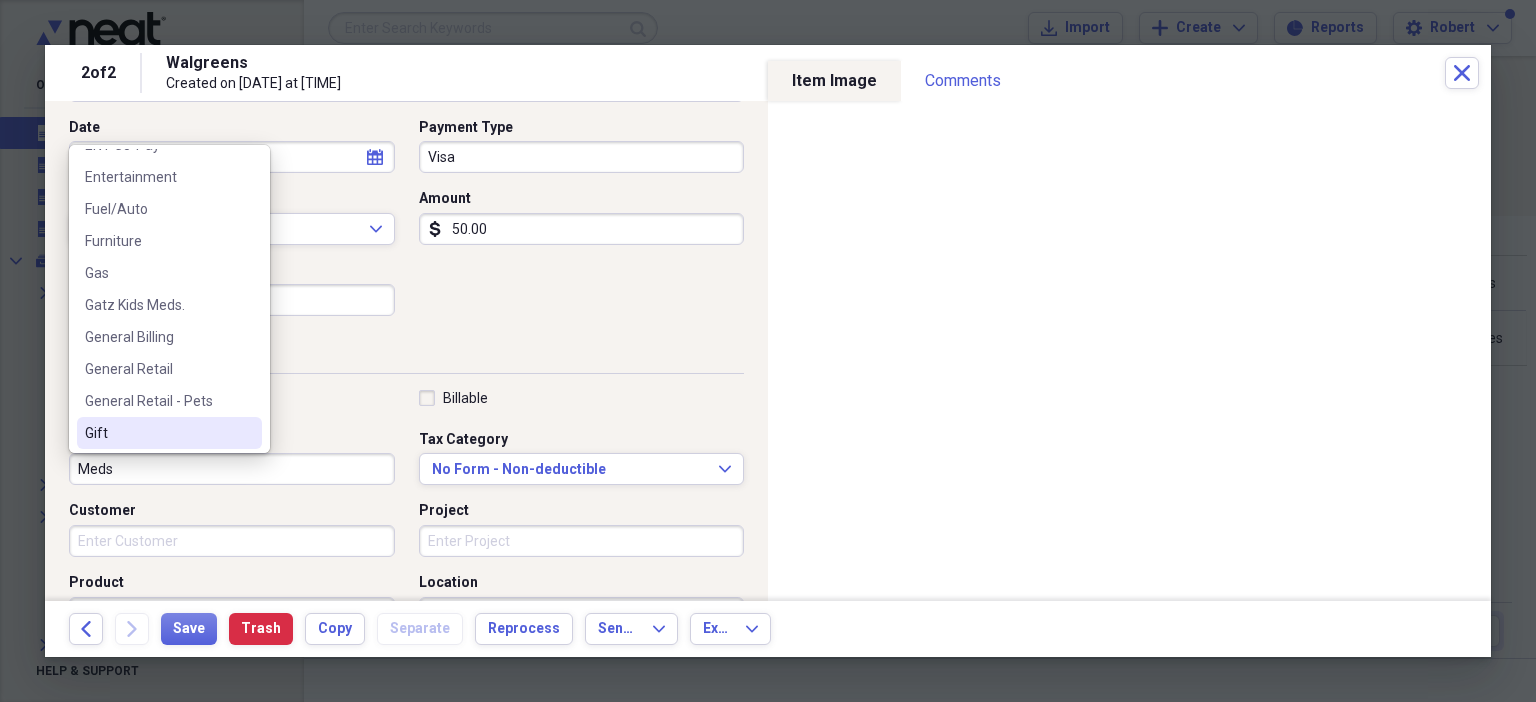click on "Gift" at bounding box center (157, 433) 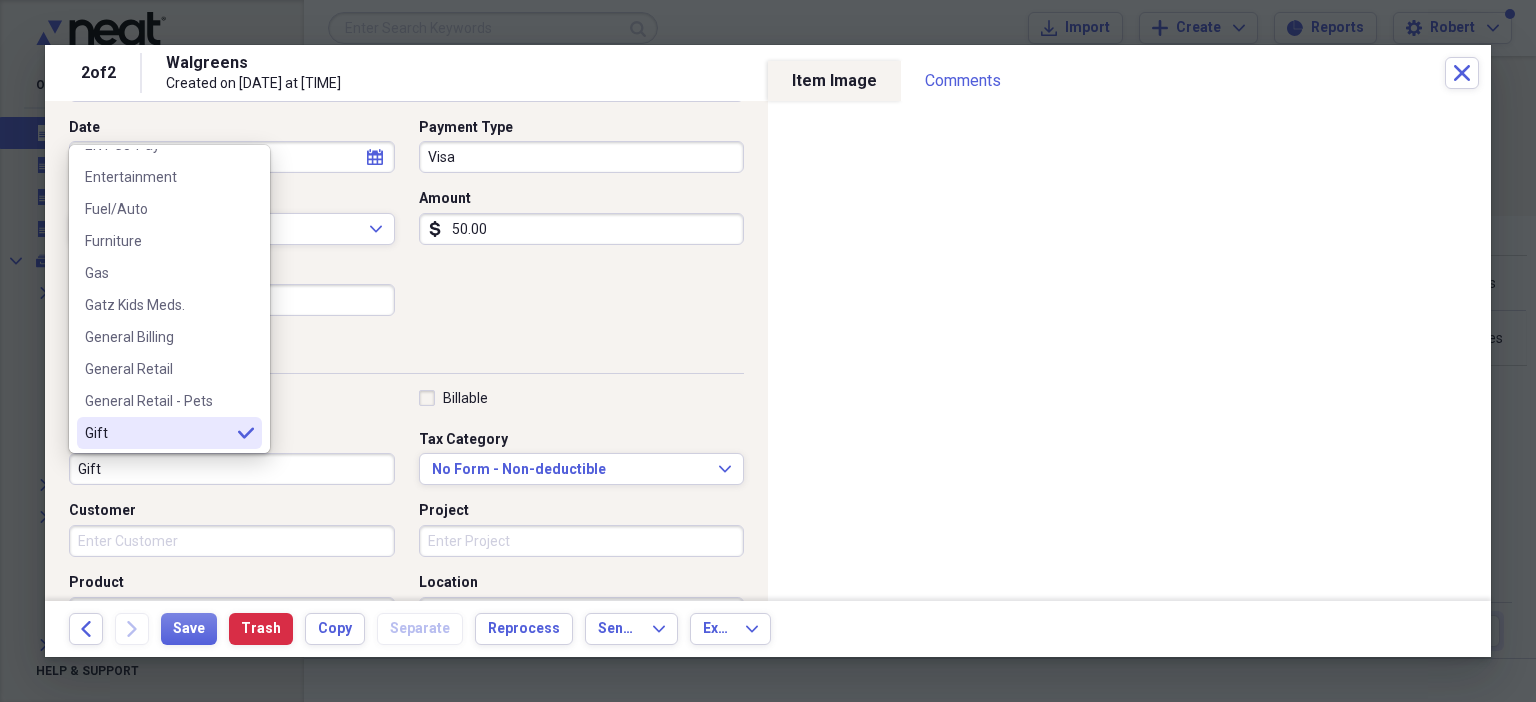 type on "Gift" 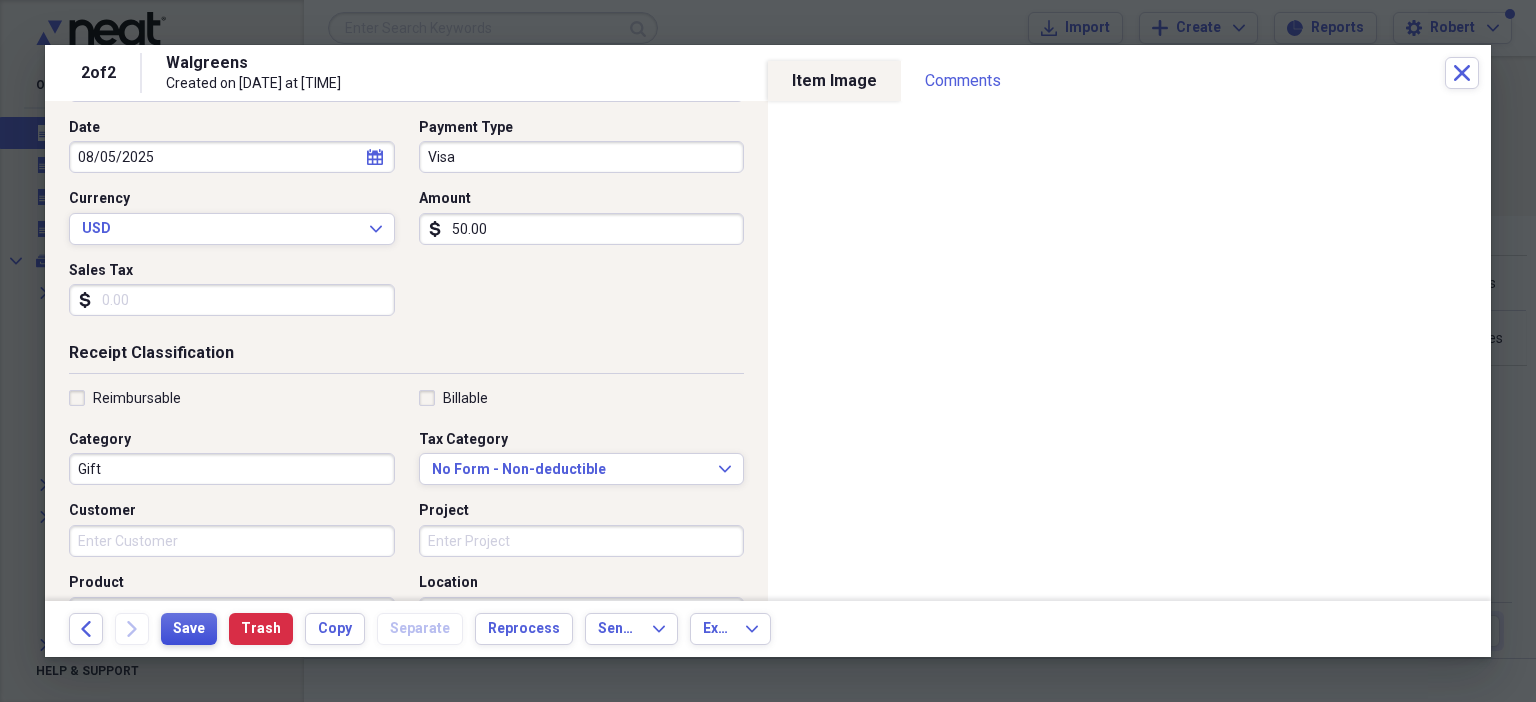 click on "Save" at bounding box center (189, 629) 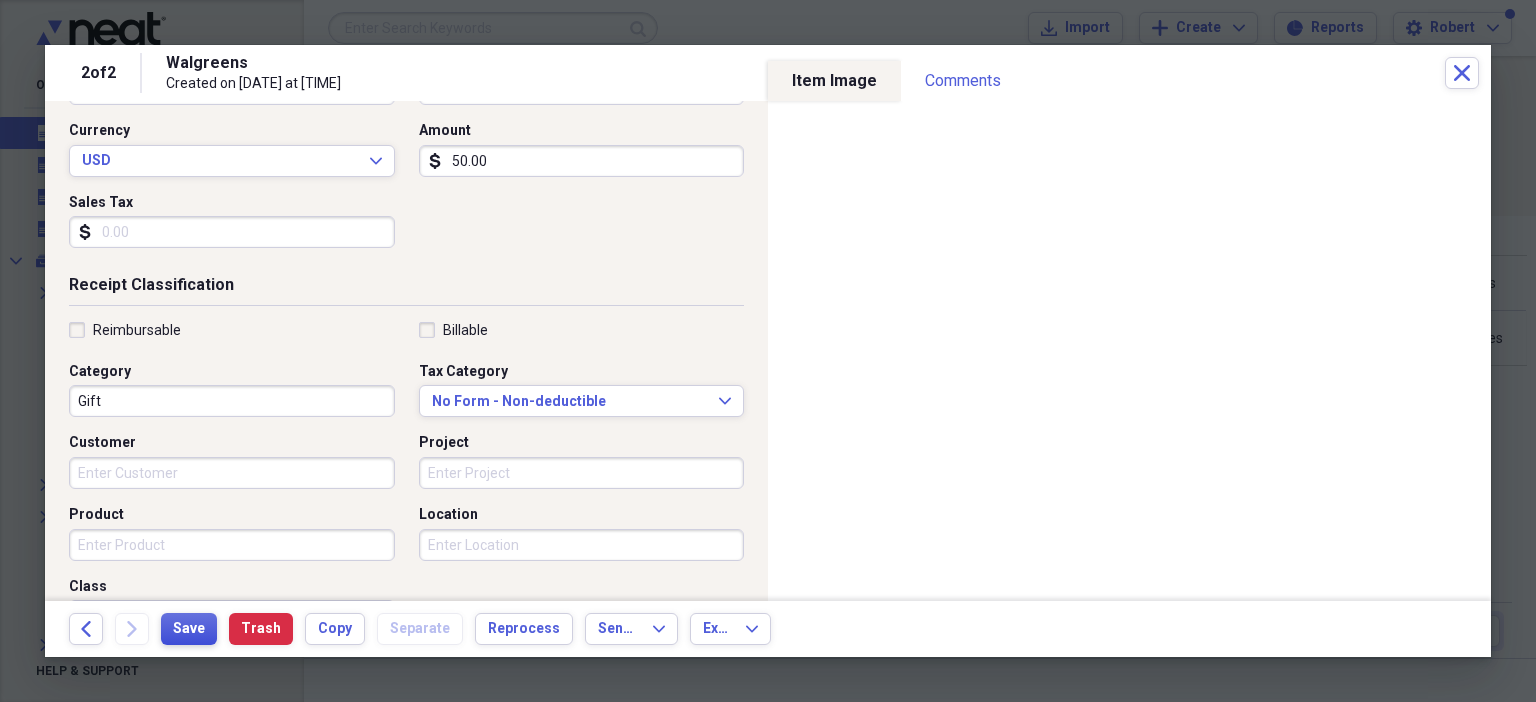scroll, scrollTop: 300, scrollLeft: 0, axis: vertical 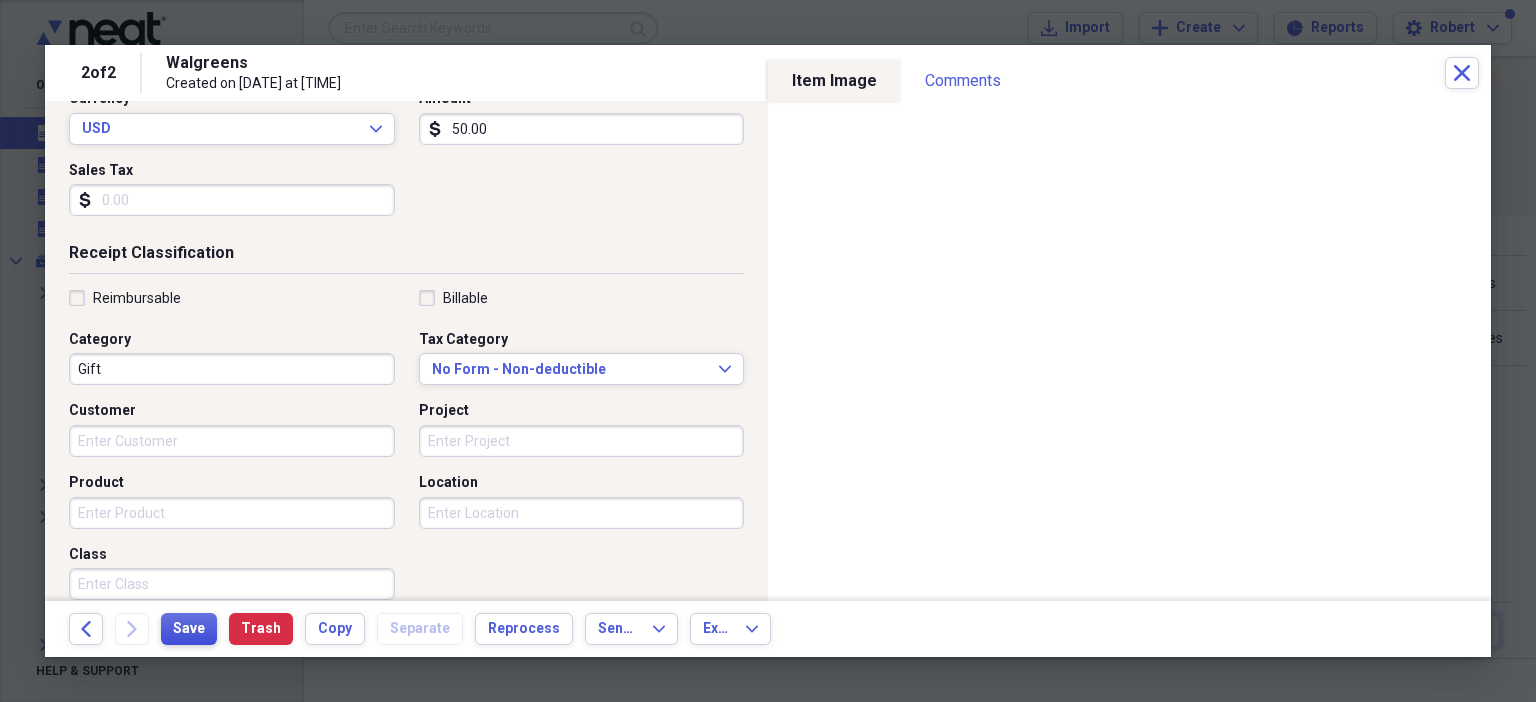 click on "Save" at bounding box center [189, 629] 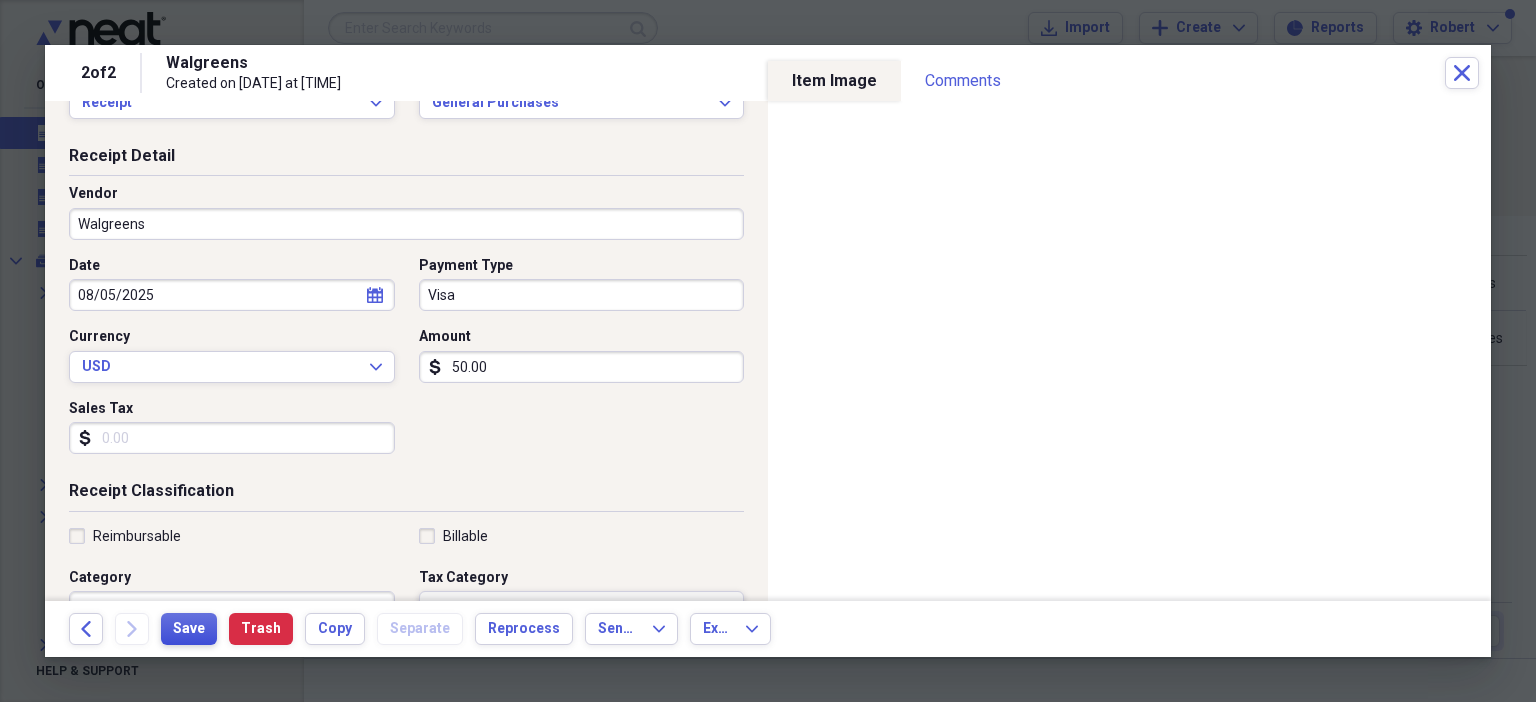 scroll, scrollTop: 0, scrollLeft: 0, axis: both 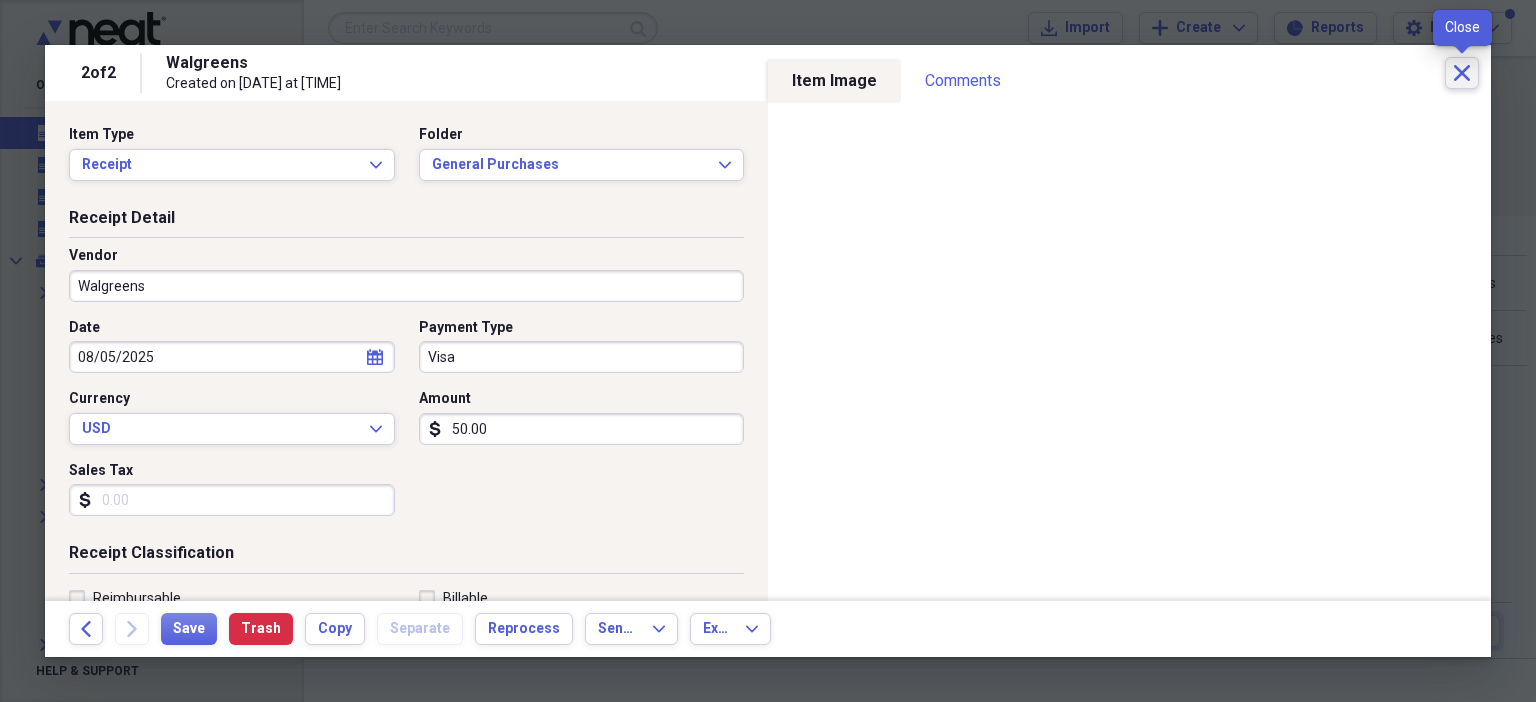 click on "Close" at bounding box center (1462, 73) 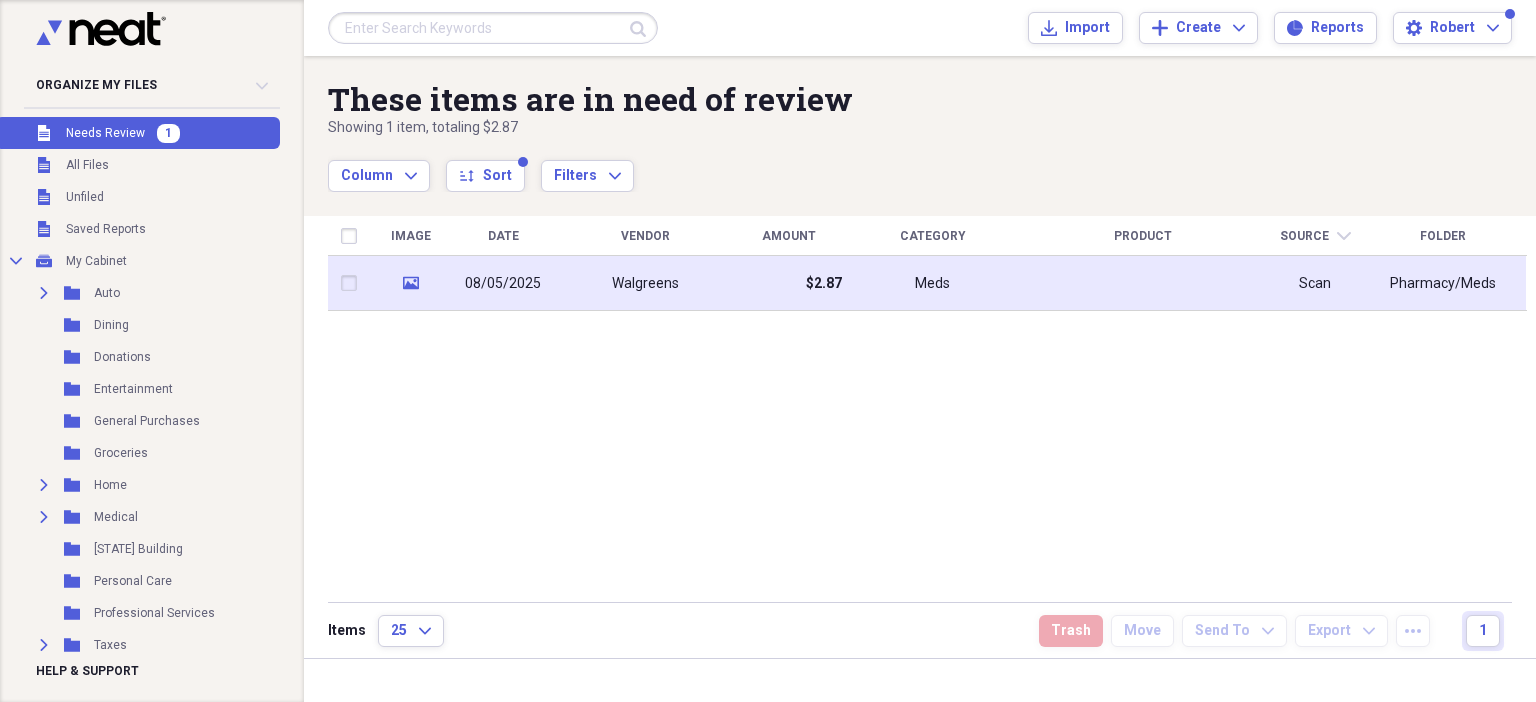 click on "Walgreens" at bounding box center (645, 284) 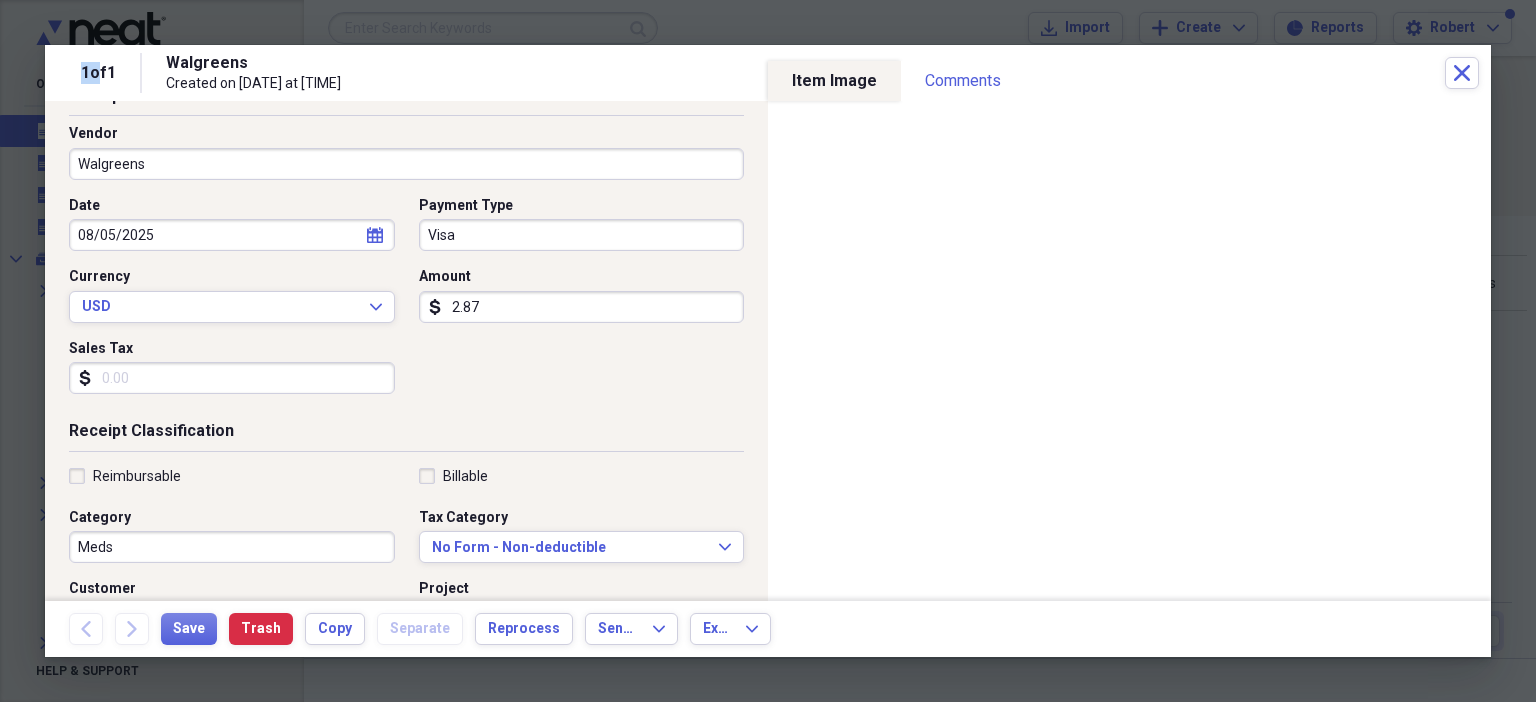 scroll, scrollTop: 0, scrollLeft: 0, axis: both 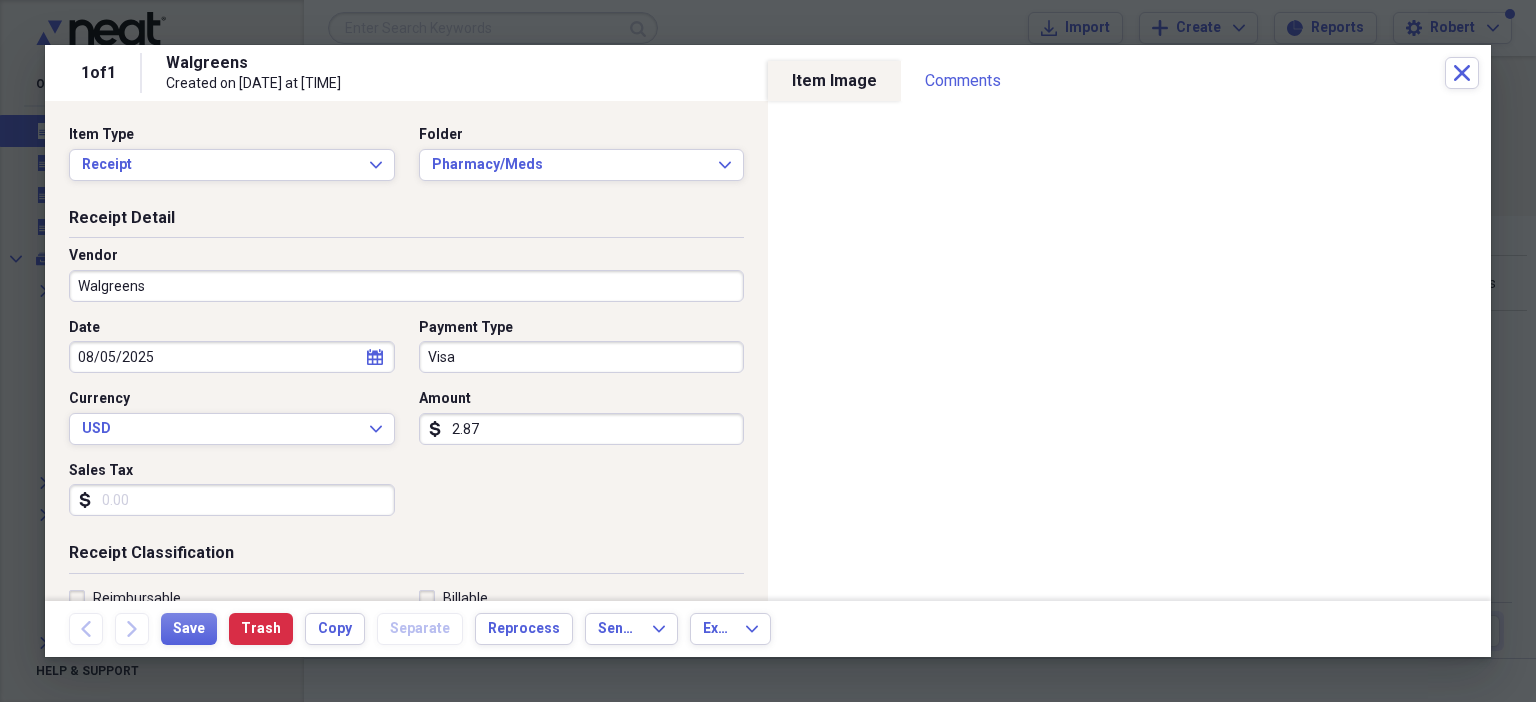 click on "2.87" at bounding box center [582, 429] 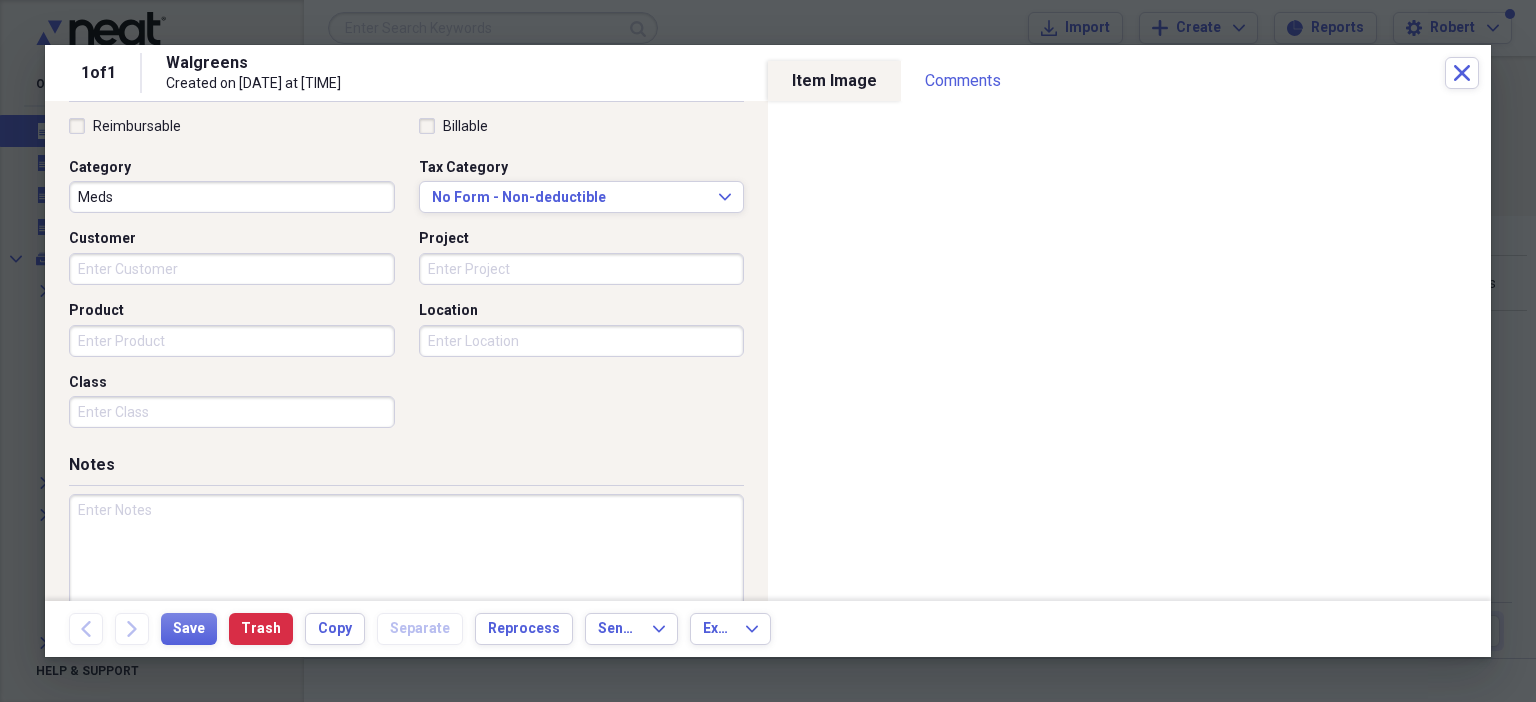 scroll, scrollTop: 500, scrollLeft: 0, axis: vertical 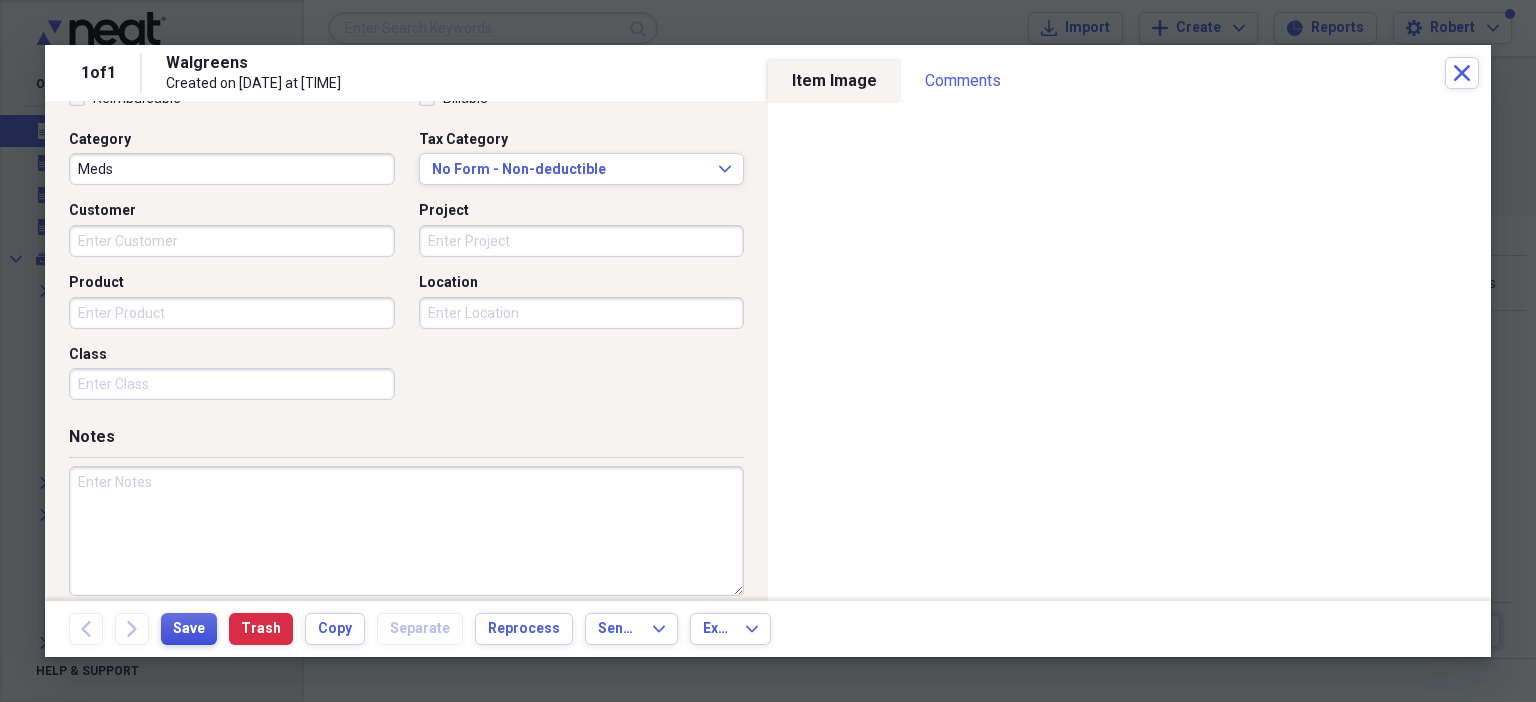 type on "3.00" 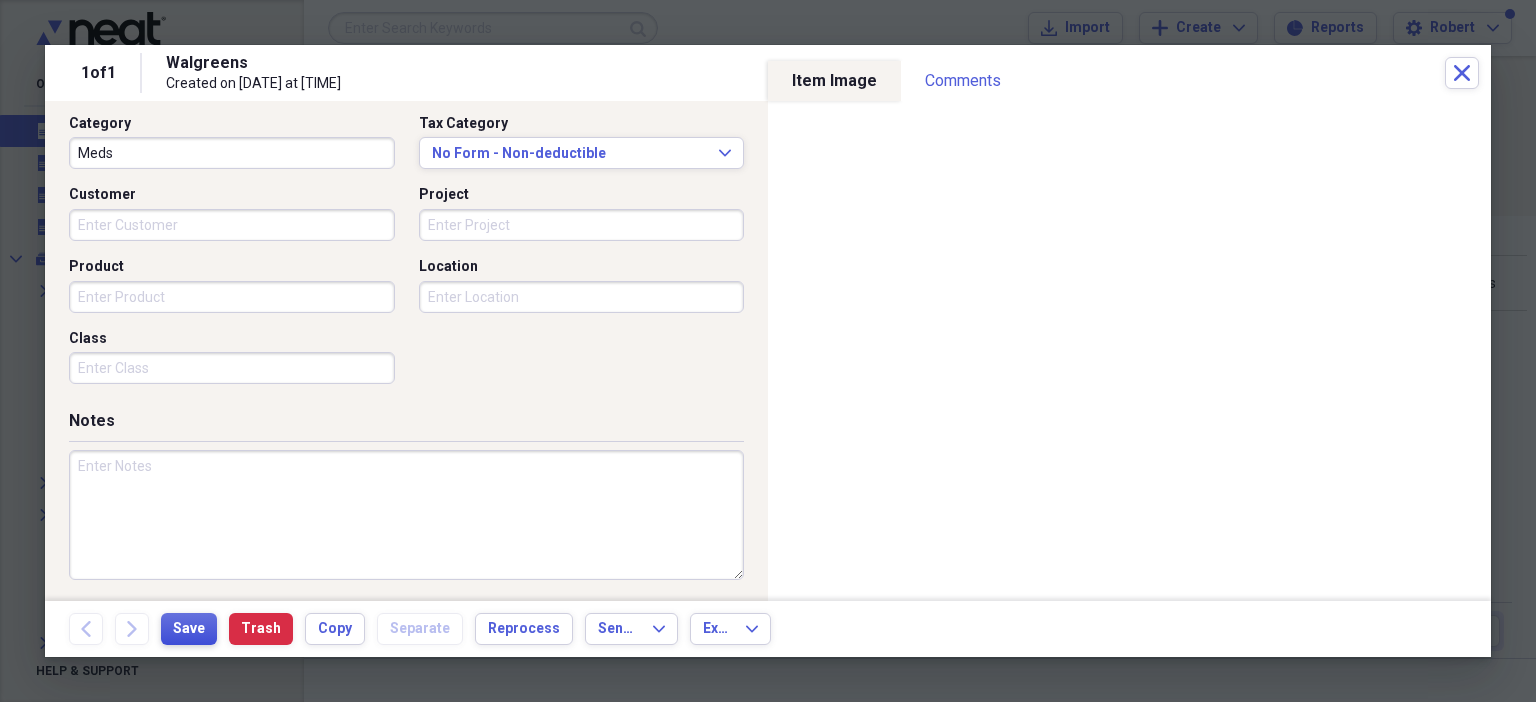 scroll, scrollTop: 520, scrollLeft: 0, axis: vertical 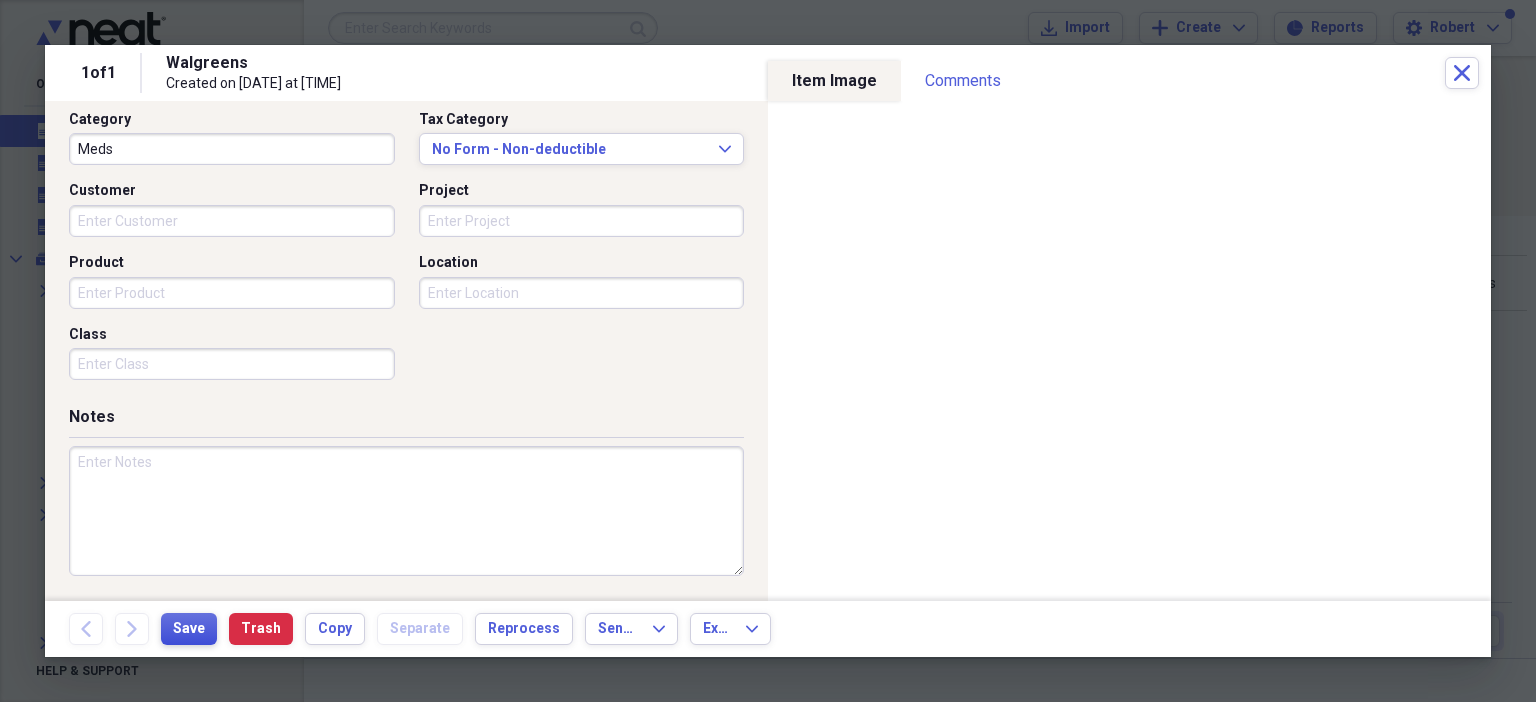 click on "Save" at bounding box center [189, 629] 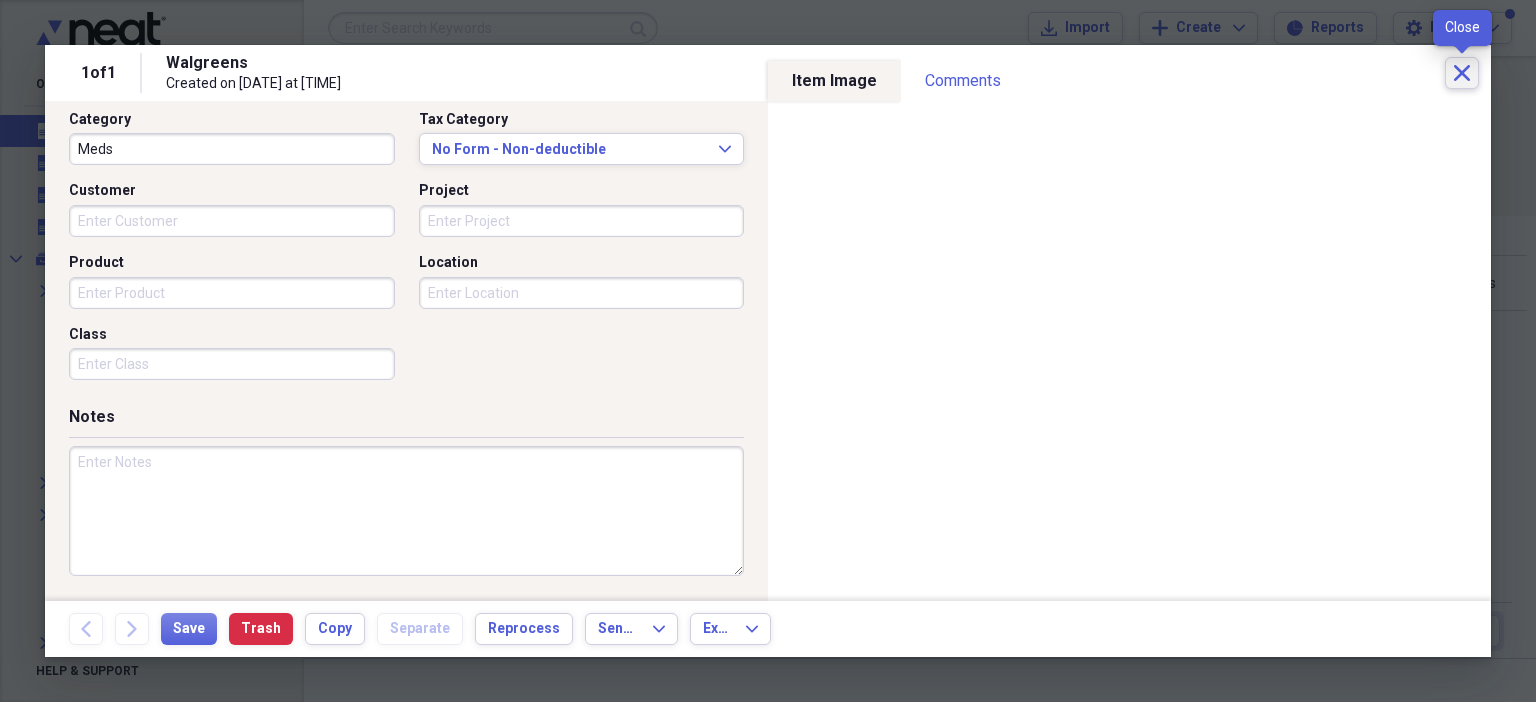 click on "Close" 